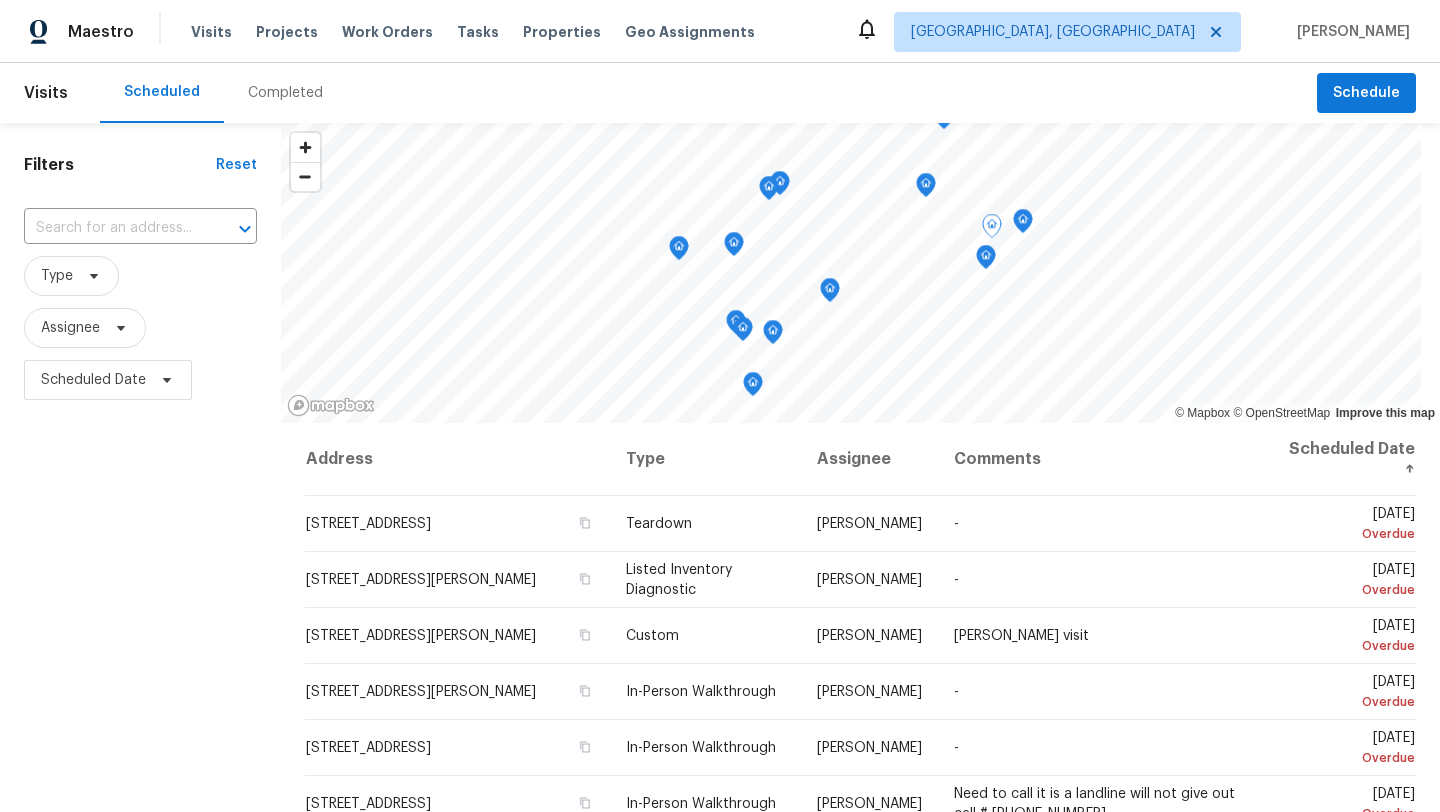 scroll, scrollTop: 0, scrollLeft: 0, axis: both 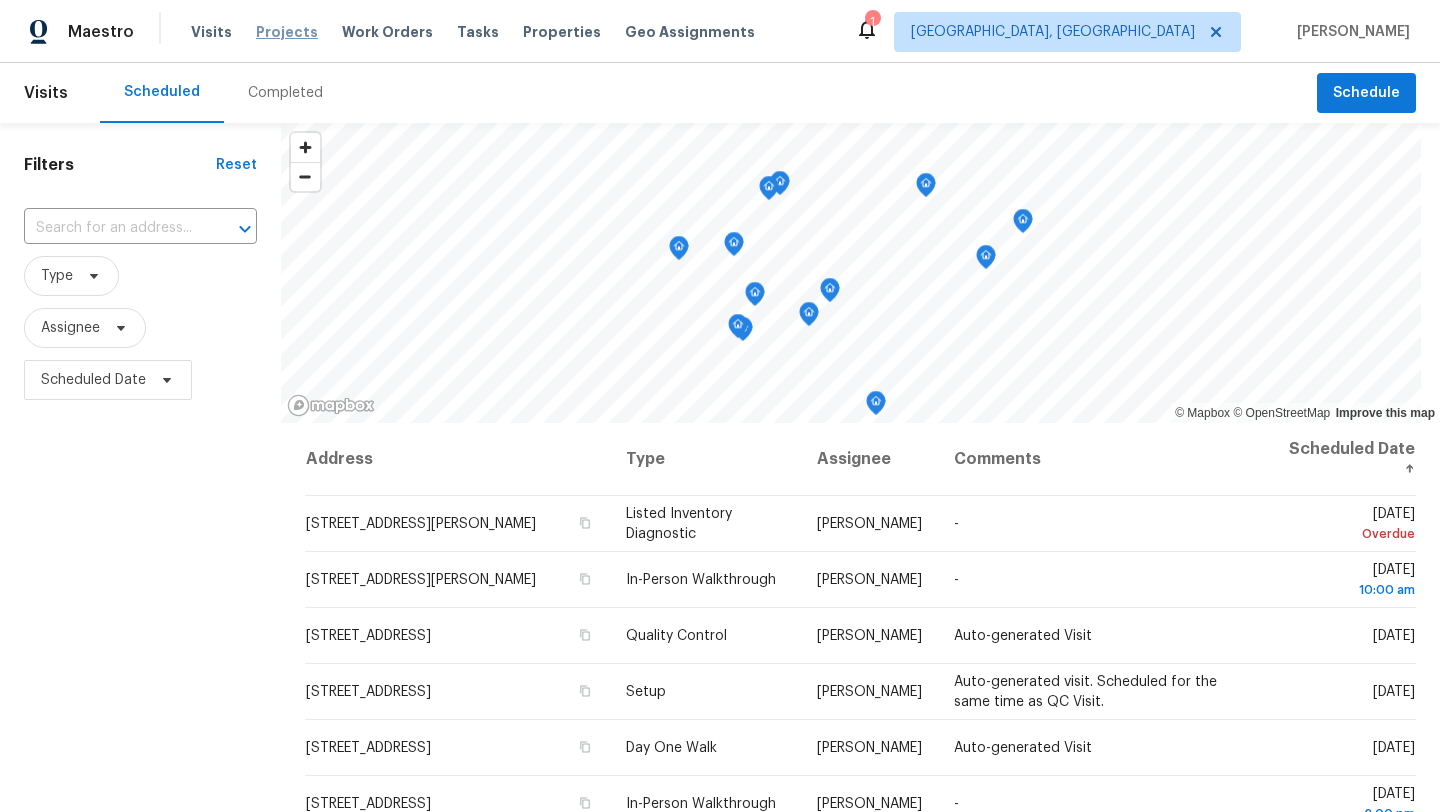 click on "Projects" at bounding box center (287, 32) 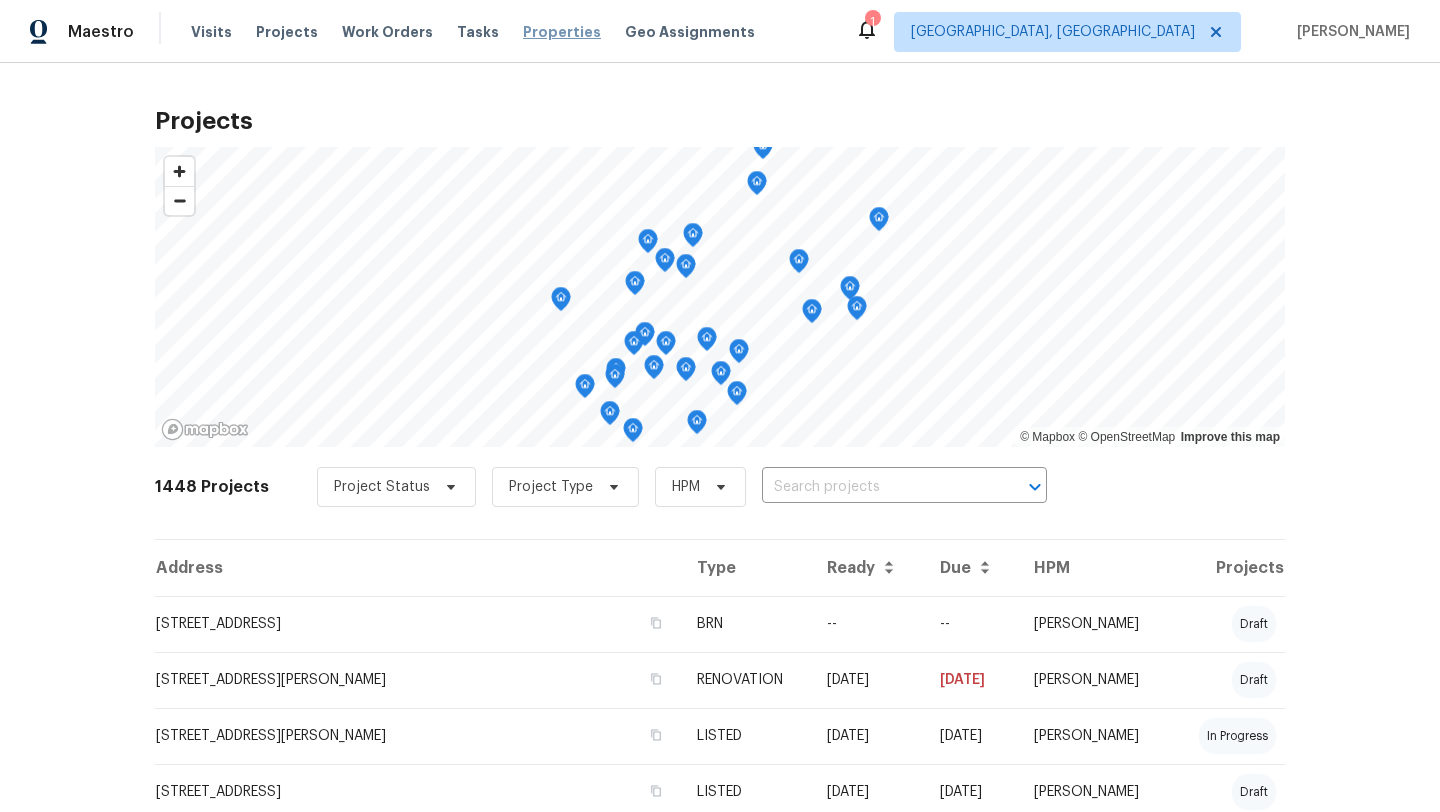 click on "Properties" at bounding box center (562, 32) 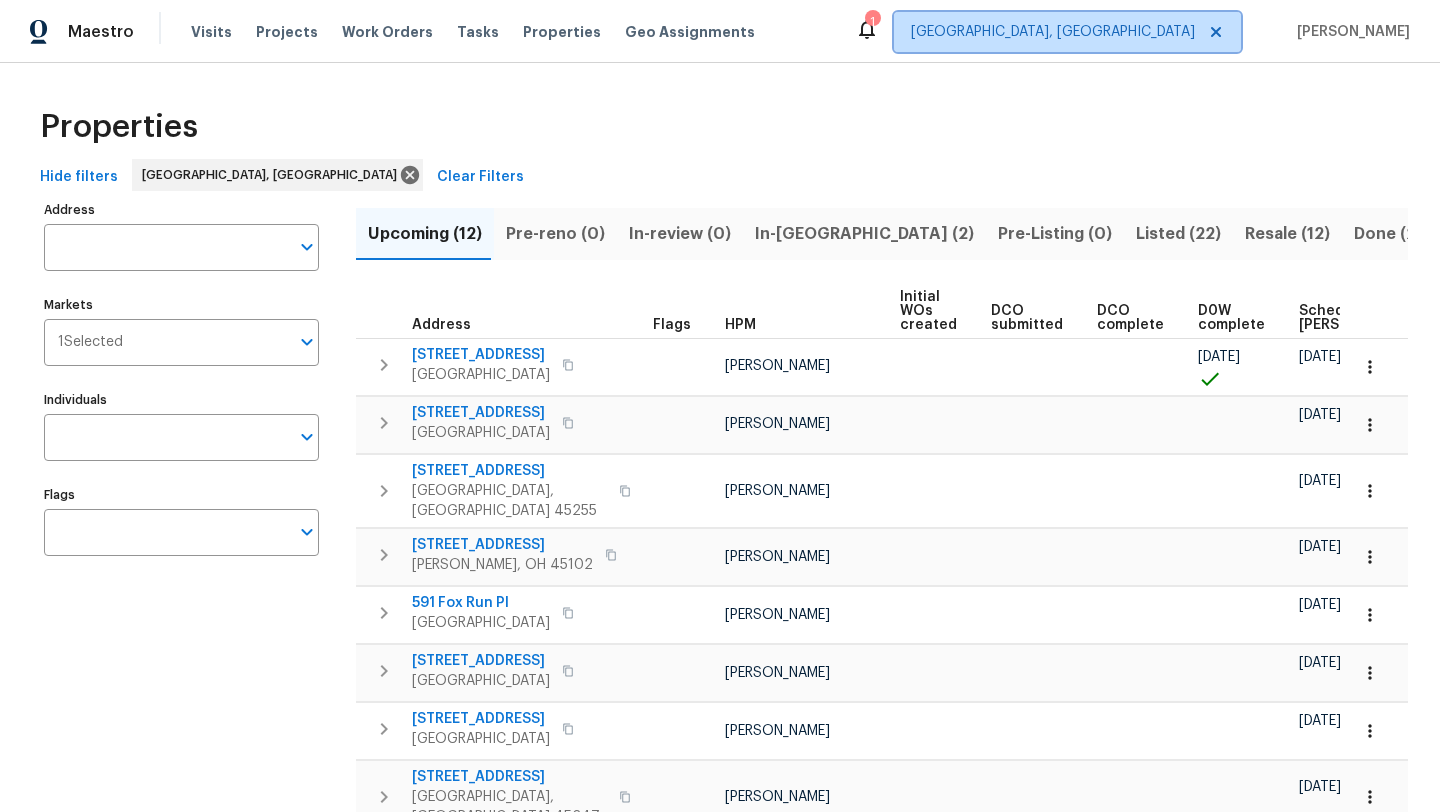 click on "[GEOGRAPHIC_DATA], [GEOGRAPHIC_DATA]" at bounding box center [1053, 32] 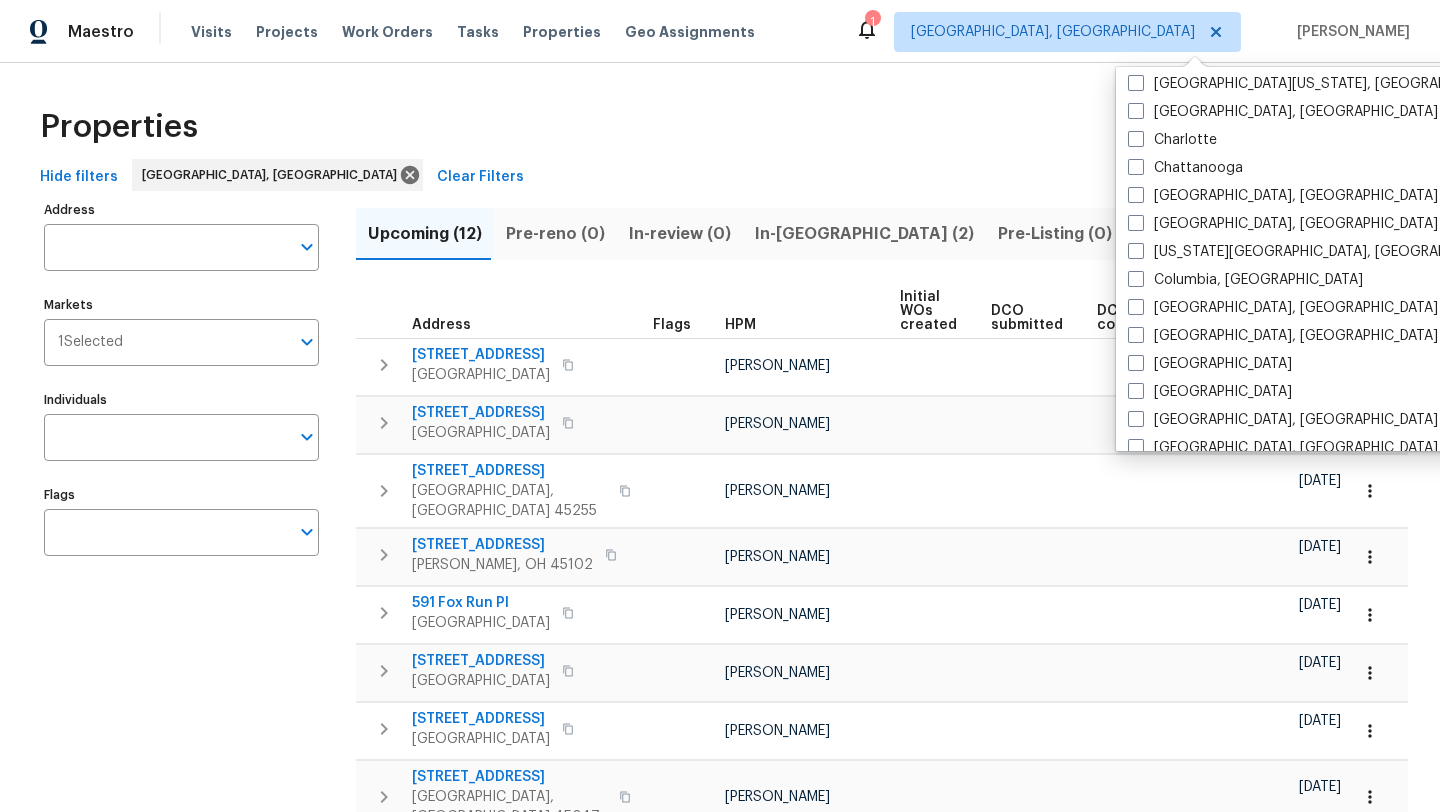 scroll, scrollTop: 268, scrollLeft: 0, axis: vertical 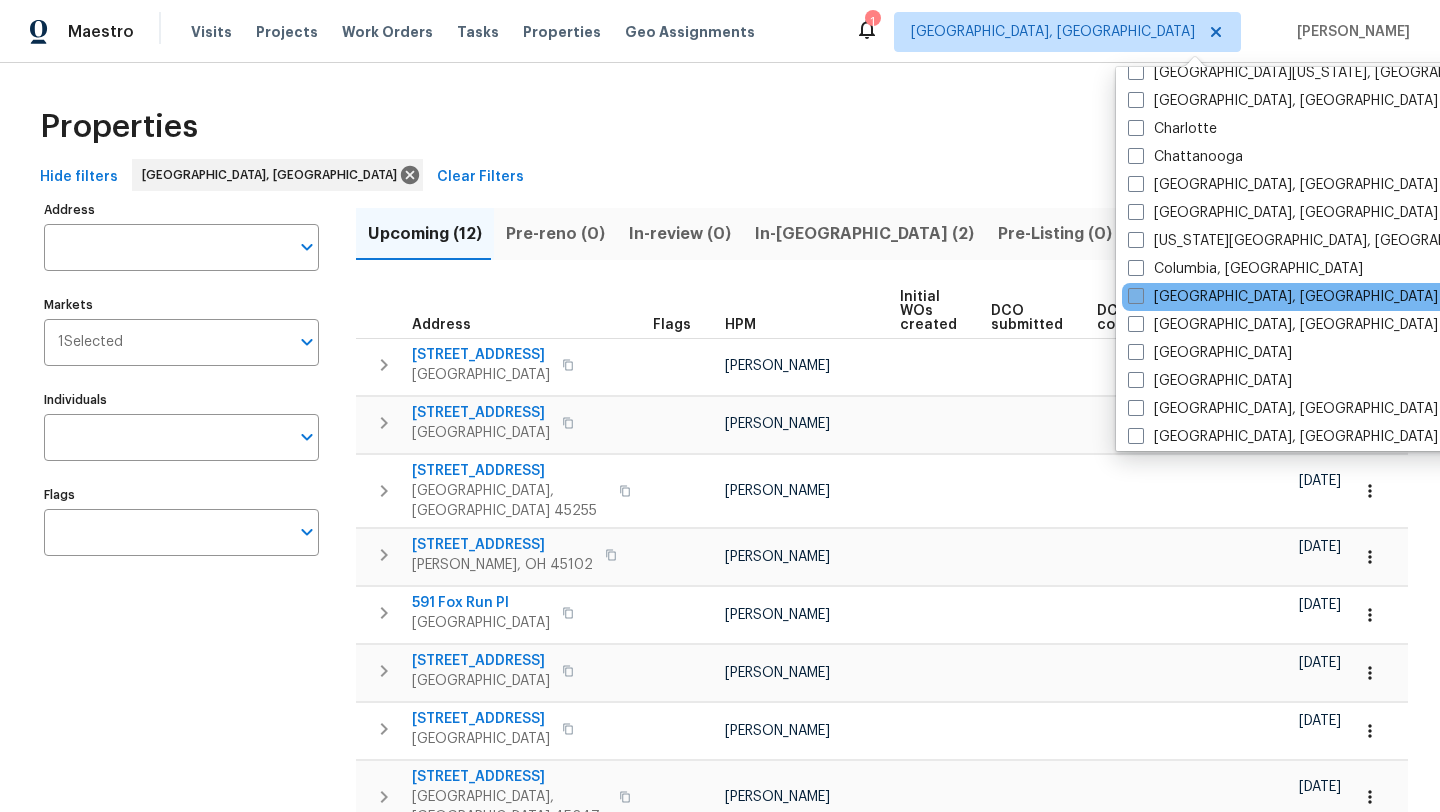 click on "Columbus, OH" at bounding box center [1283, 297] 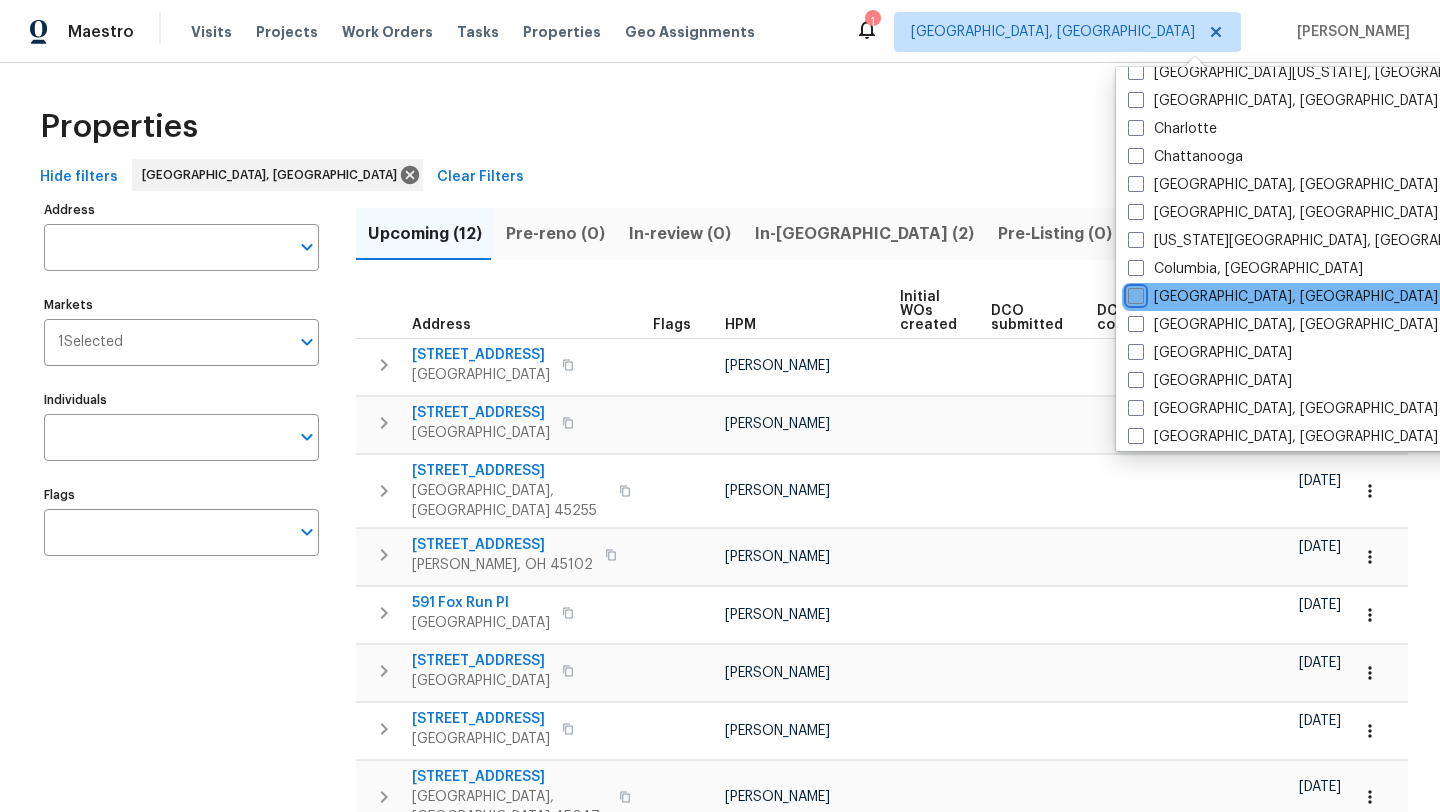 click on "Columbus, OH" at bounding box center (1134, 293) 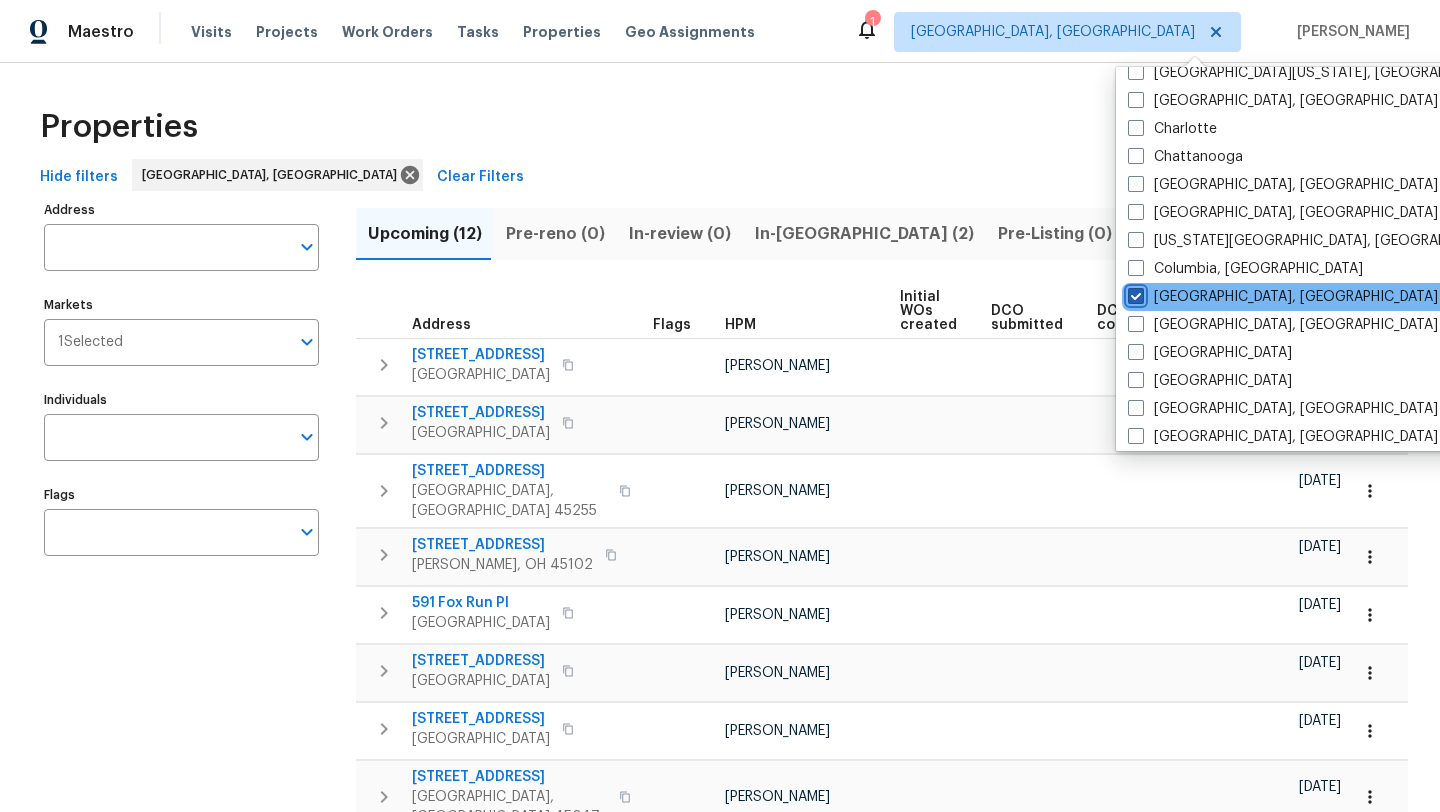 checkbox on "true" 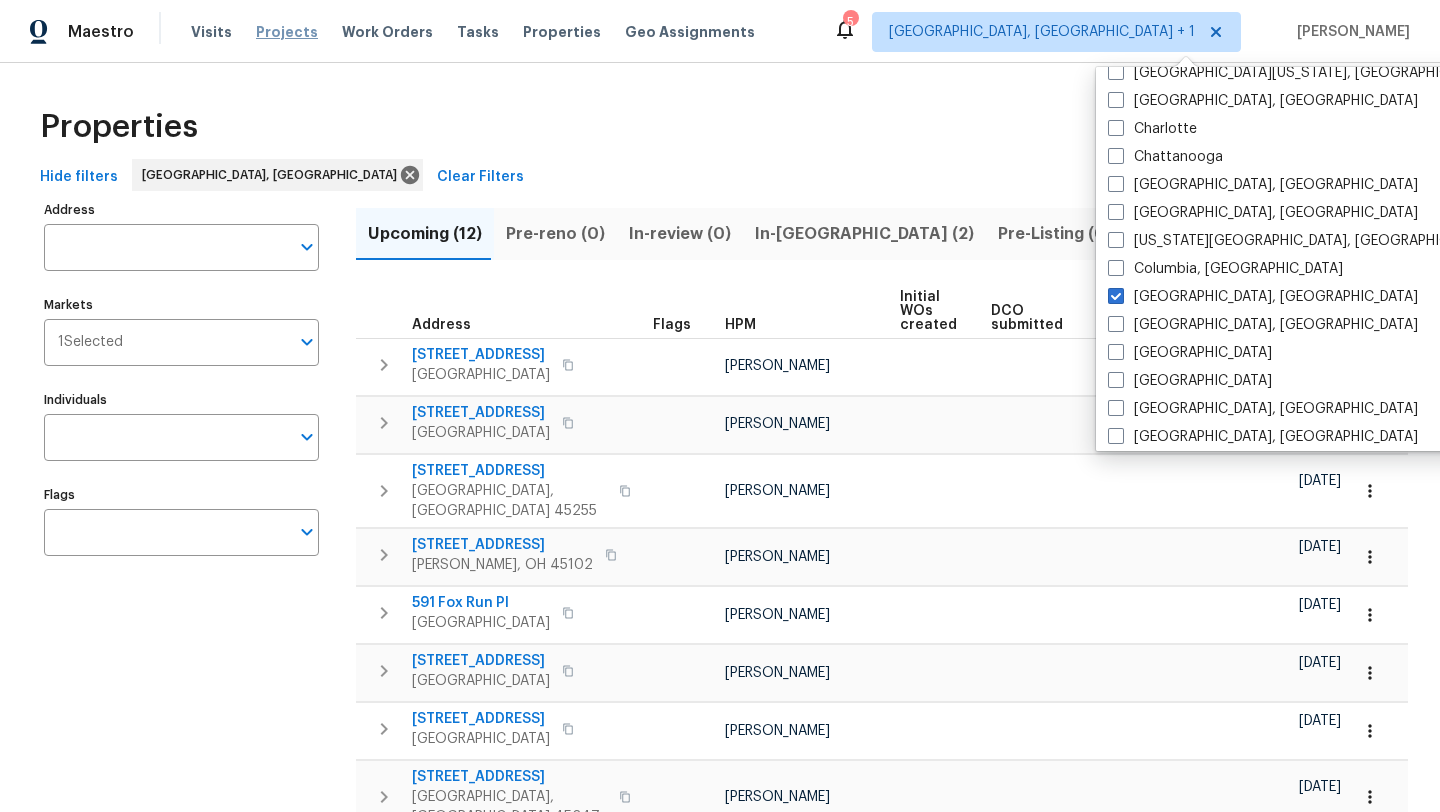 click on "Projects" at bounding box center (287, 32) 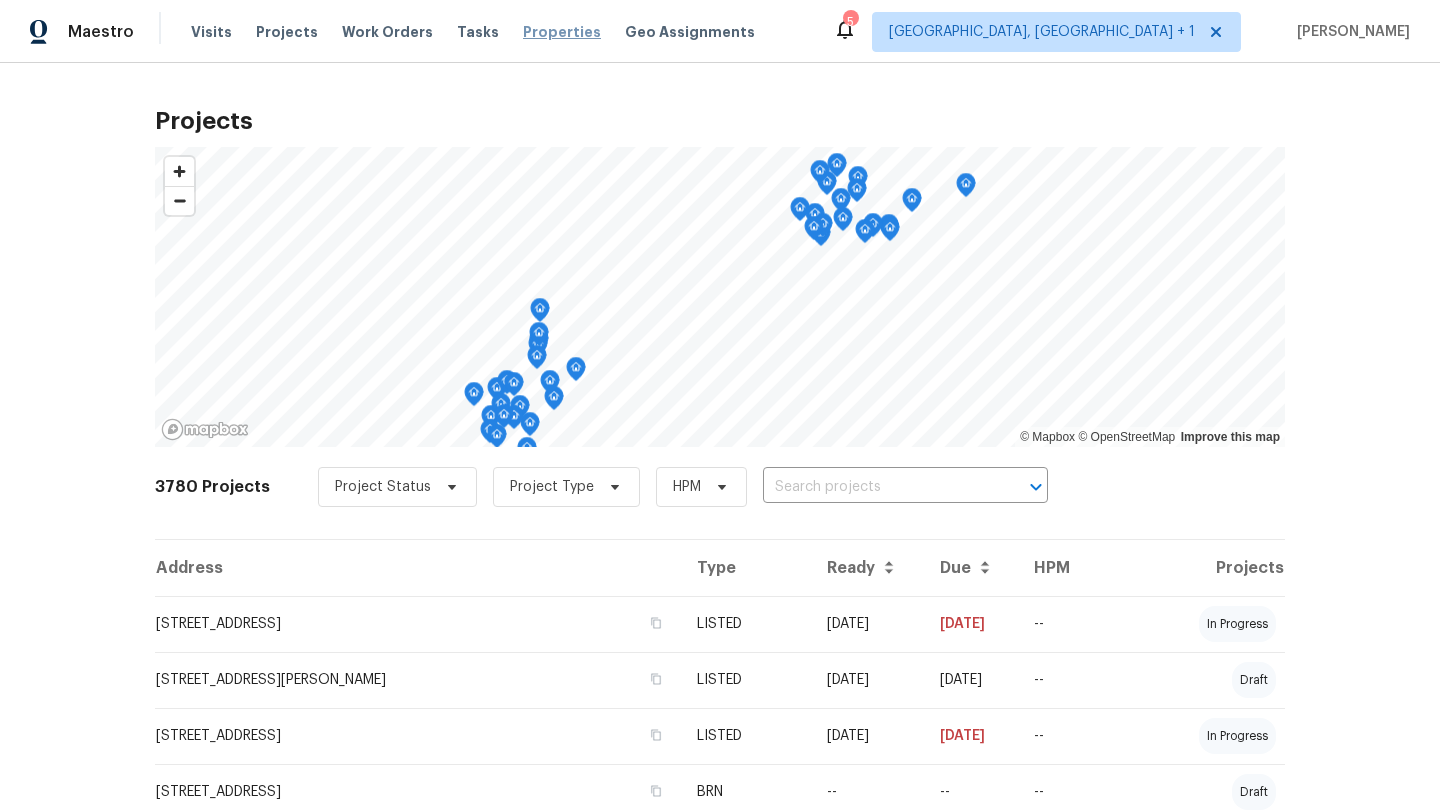 click on "Properties" at bounding box center [562, 32] 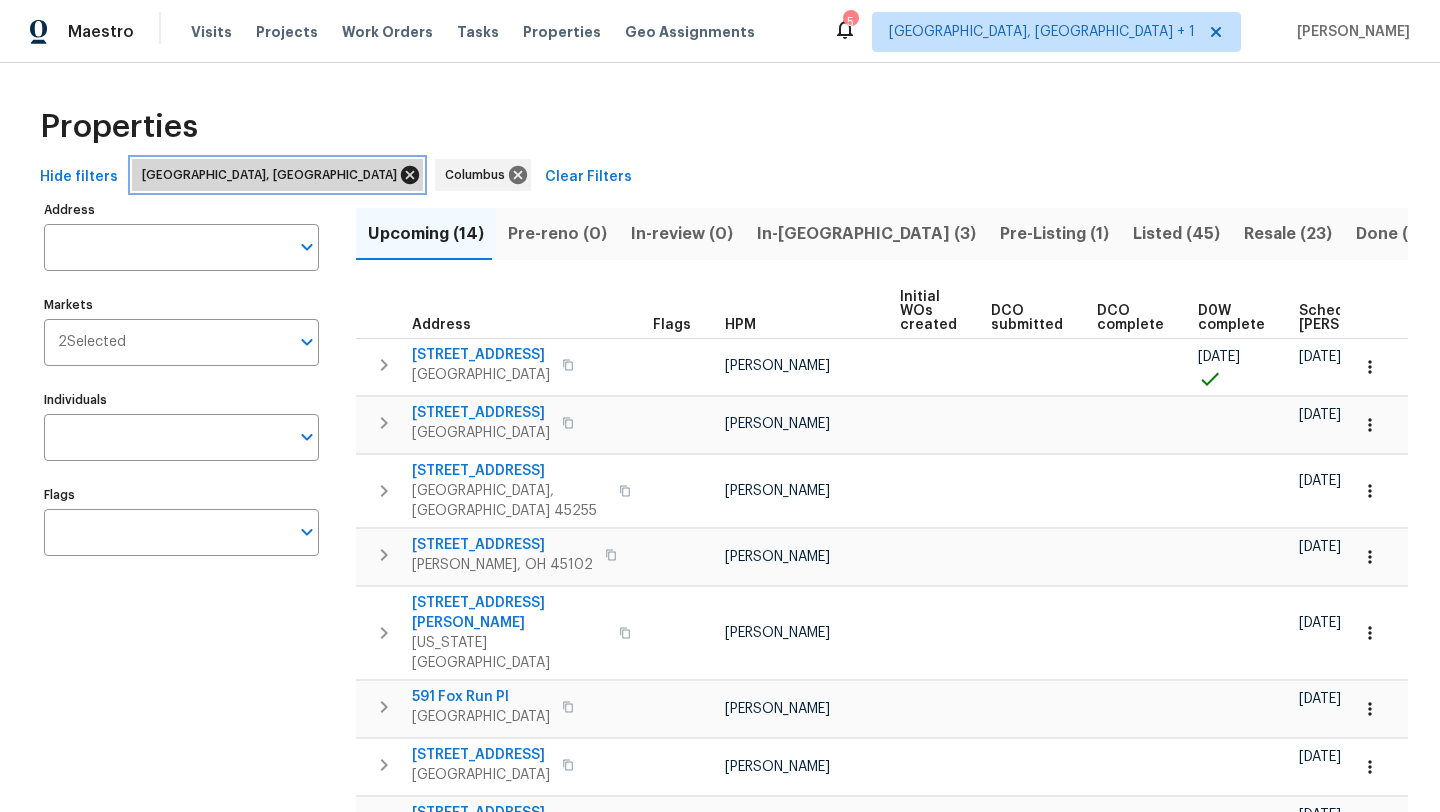 click 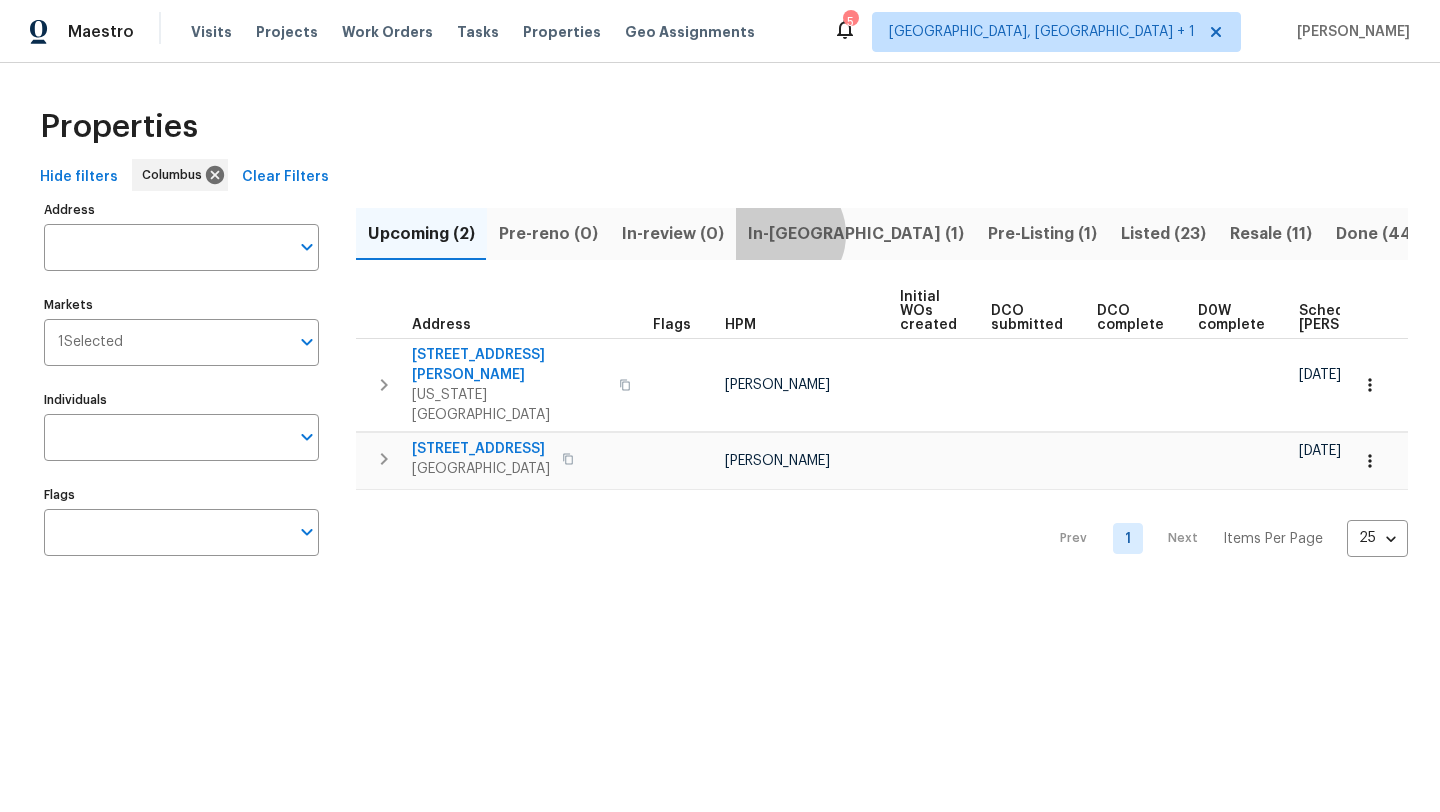 click on "In-reno (1)" at bounding box center (856, 234) 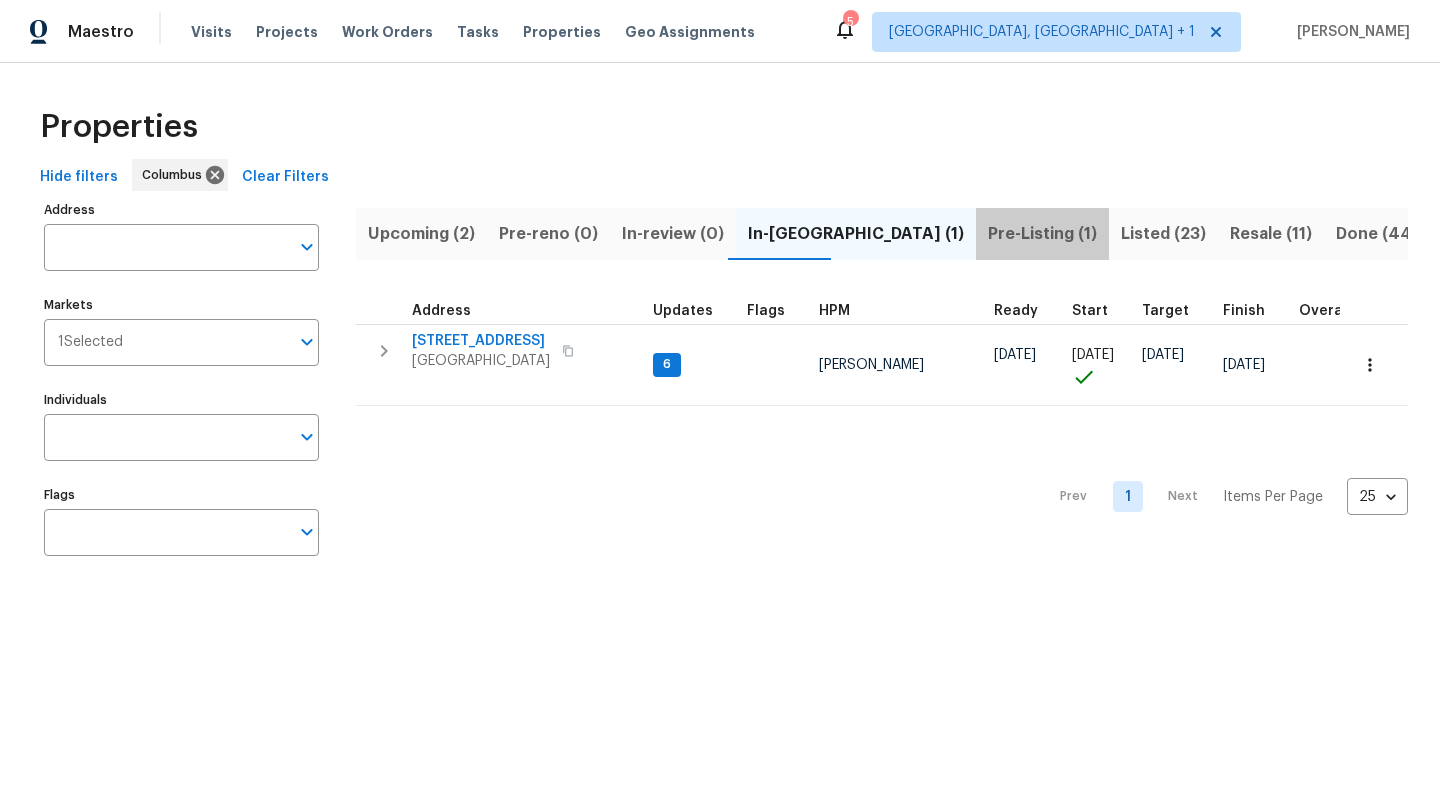 click on "Pre-Listing (1)" at bounding box center [1042, 234] 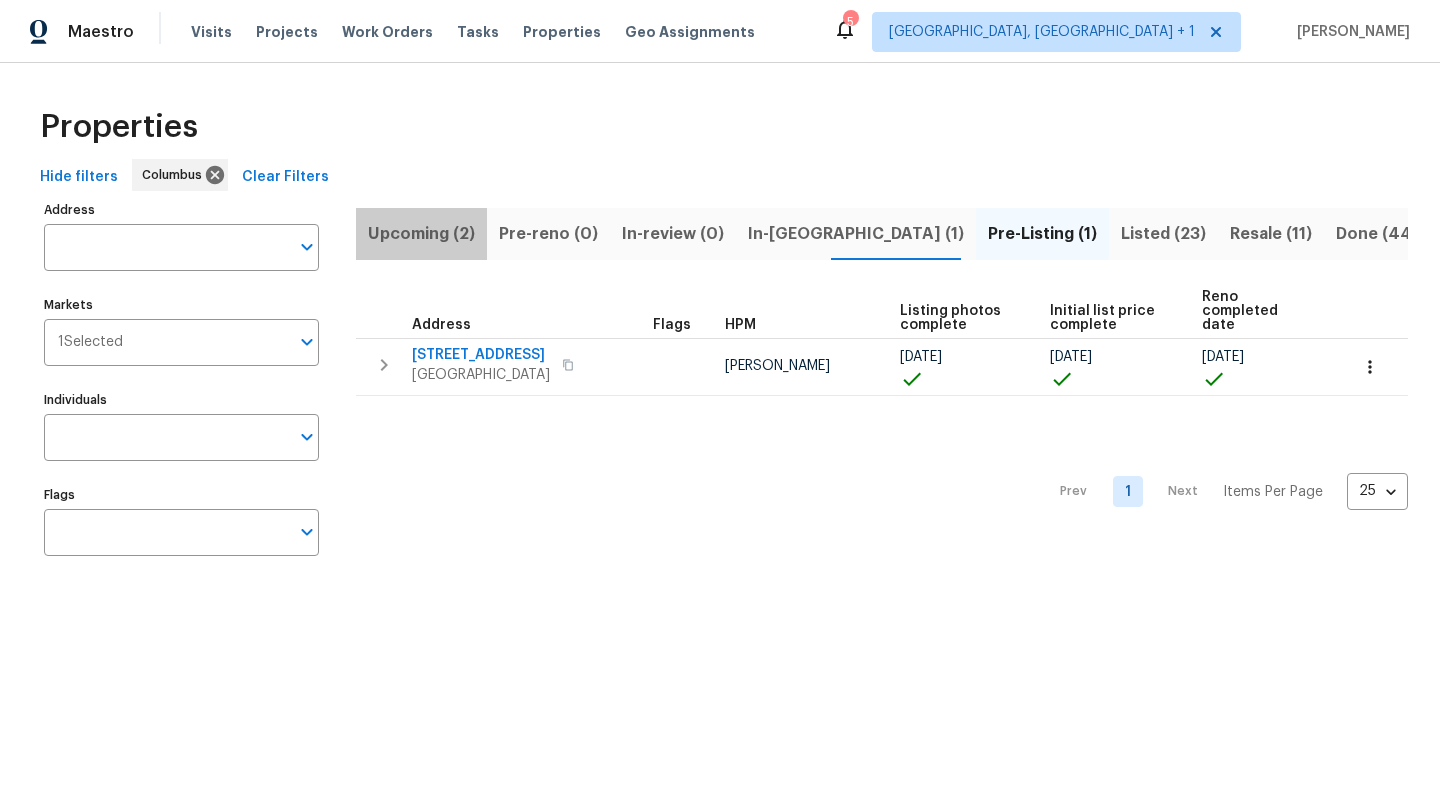 click on "Upcoming (2)" at bounding box center (421, 234) 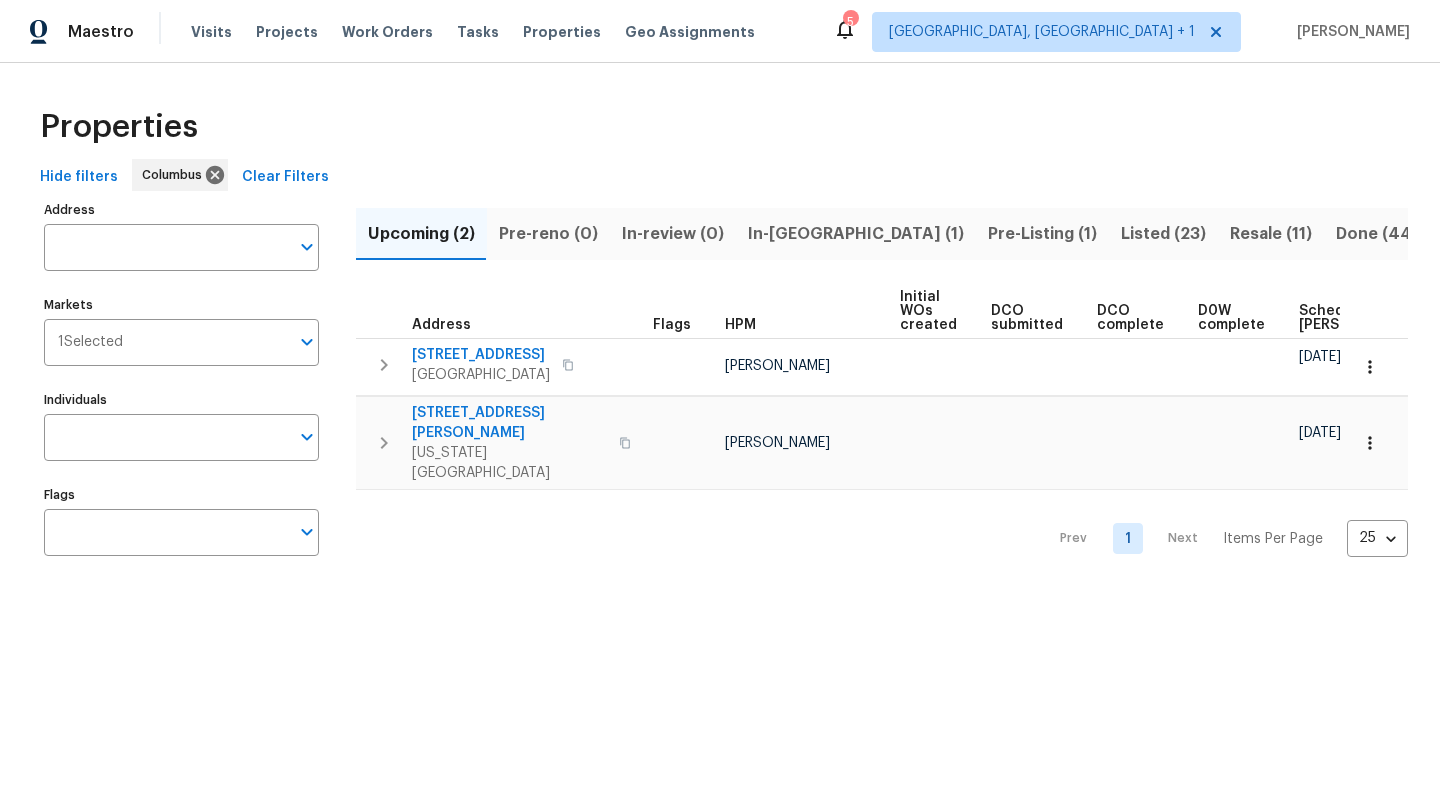 click on "Visits Projects Work Orders Tasks Properties Geo Assignments" at bounding box center [485, 32] 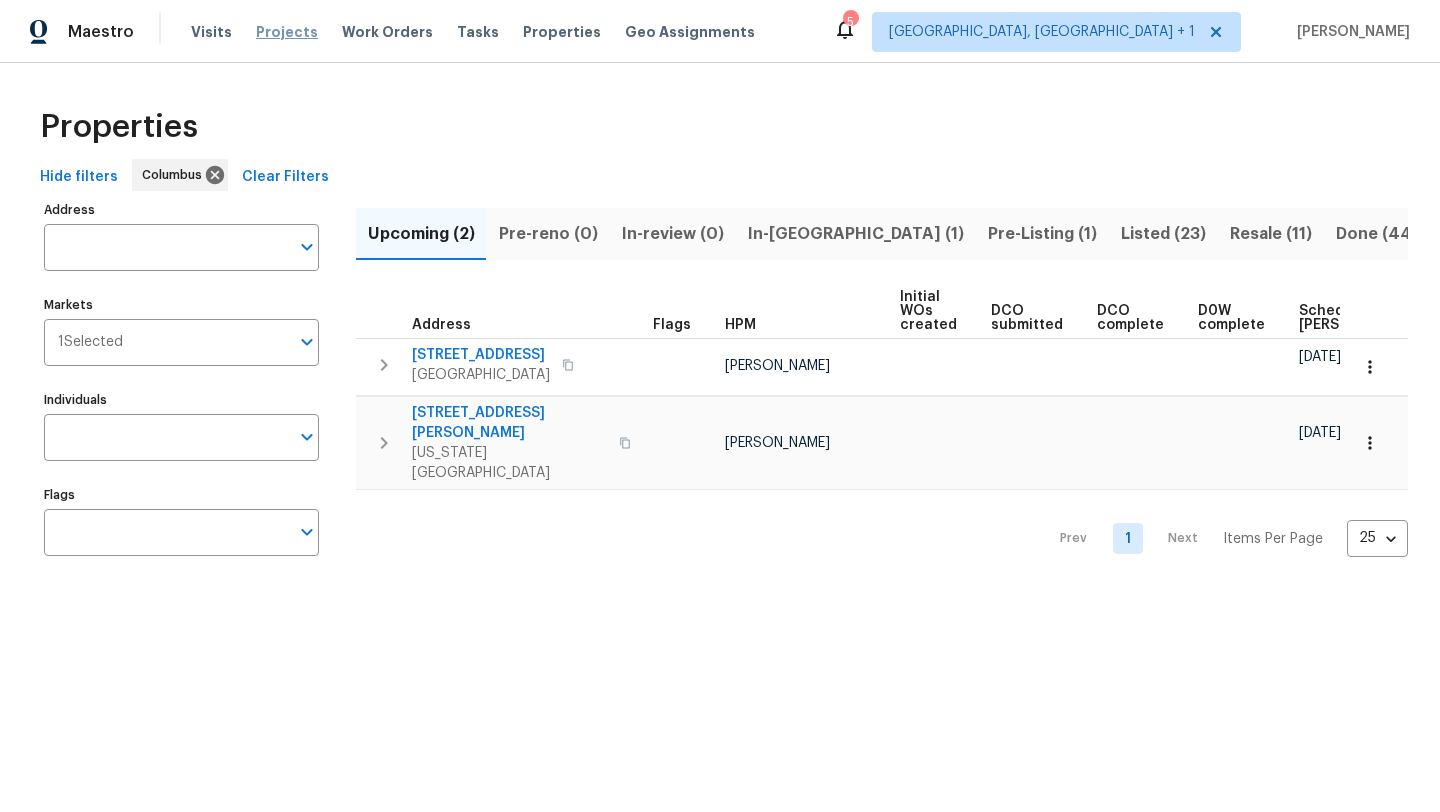click on "Projects" at bounding box center [287, 32] 